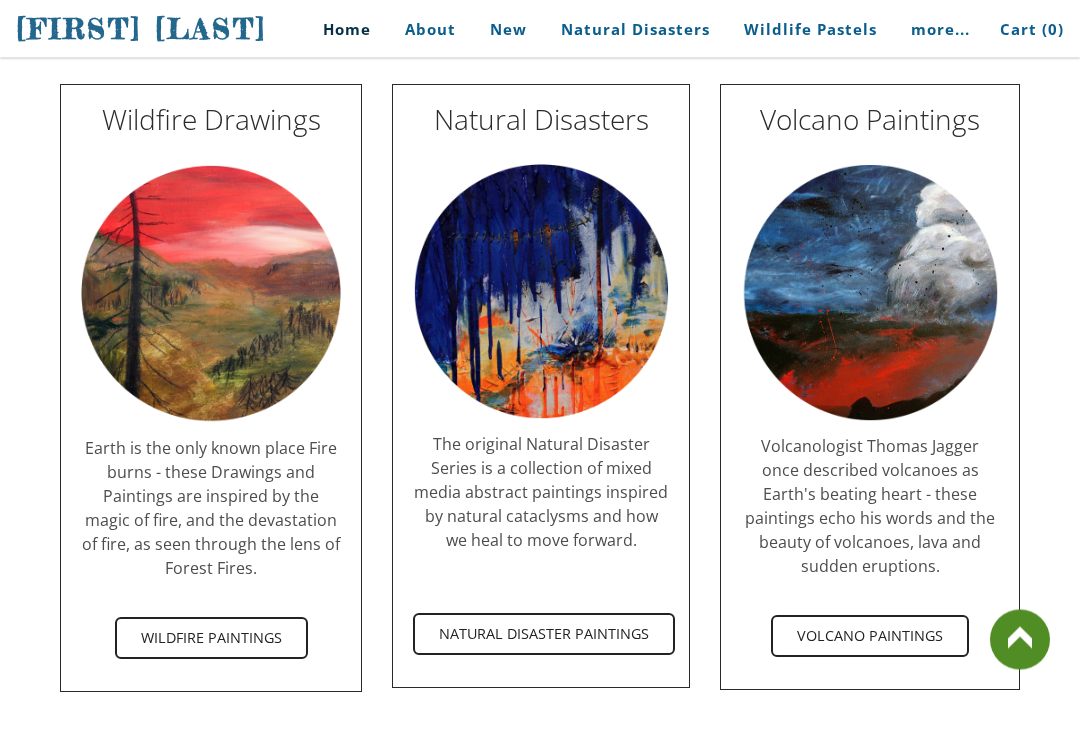 scroll, scrollTop: 3596, scrollLeft: 0, axis: vertical 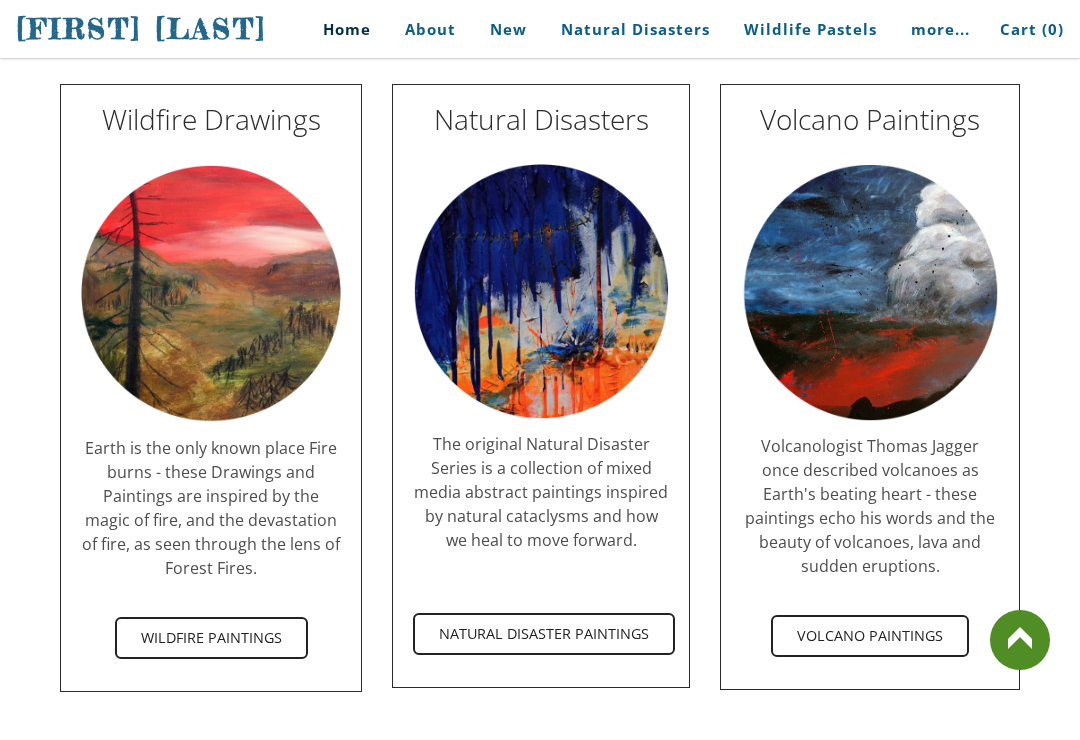 click on "Natural Disaster Paintings" at bounding box center [544, 634] 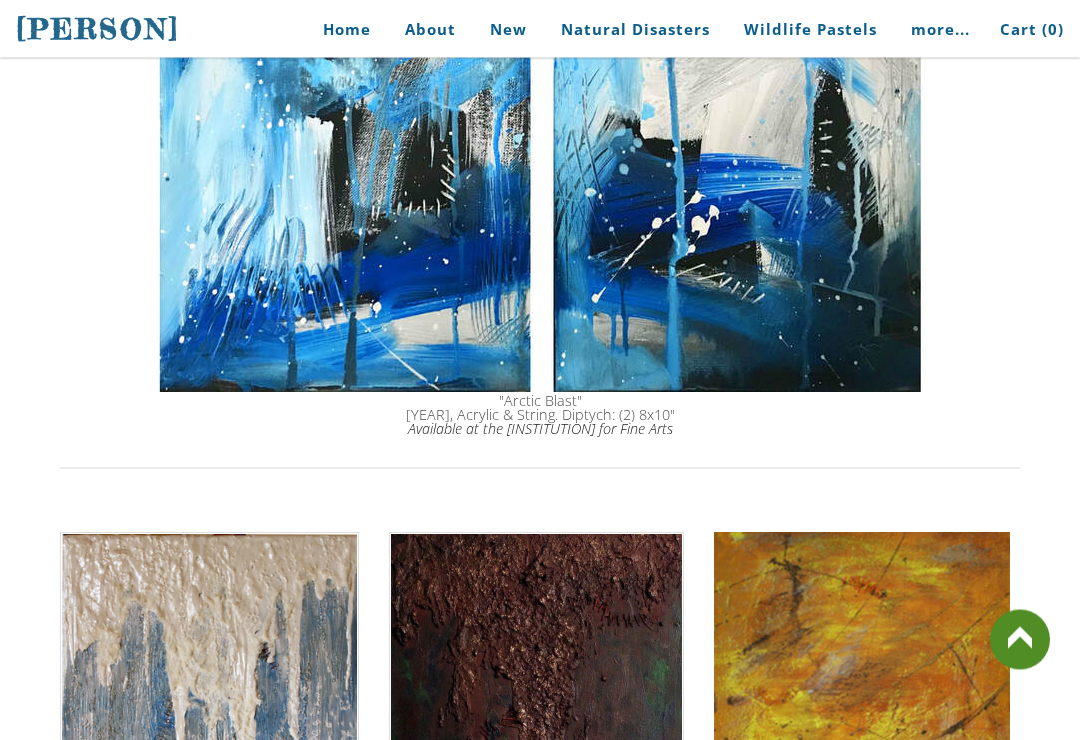 scroll, scrollTop: 2004, scrollLeft: 0, axis: vertical 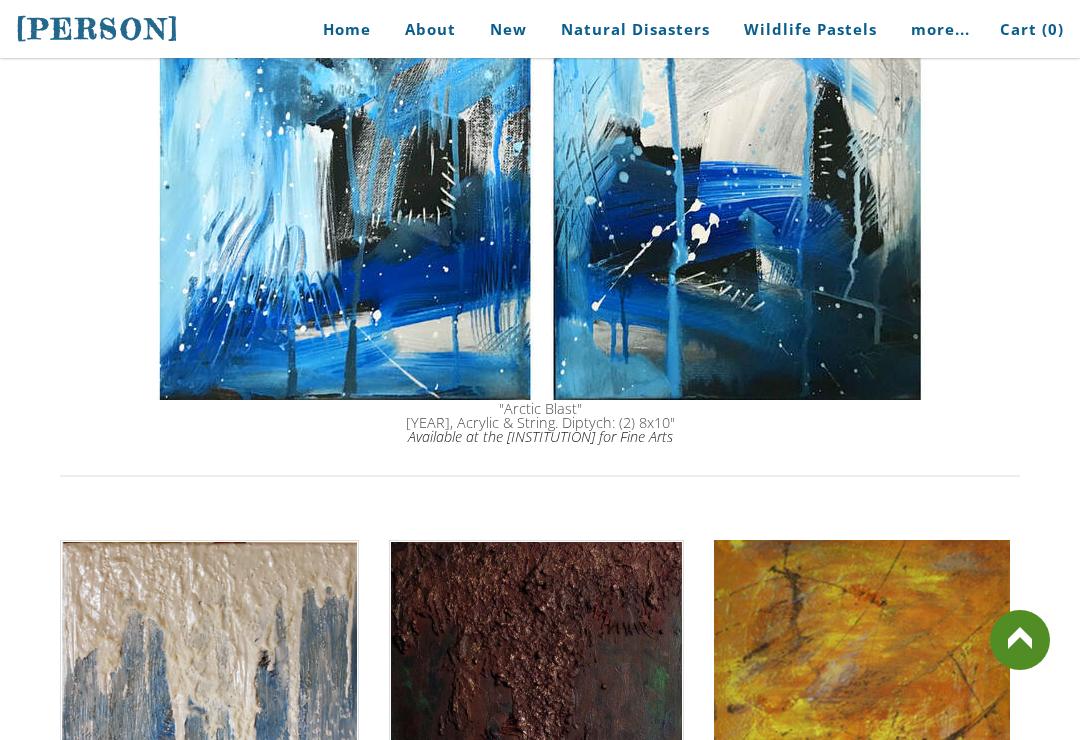 click on "Home" at bounding box center [339, 29] 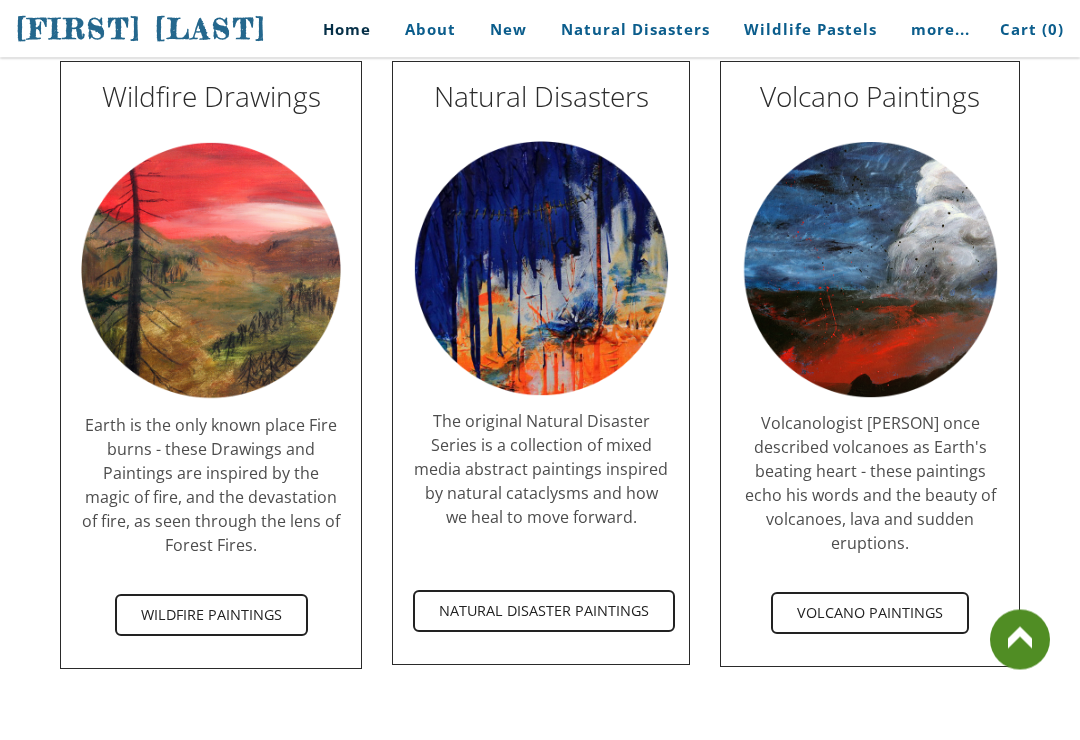 scroll, scrollTop: 3639, scrollLeft: 0, axis: vertical 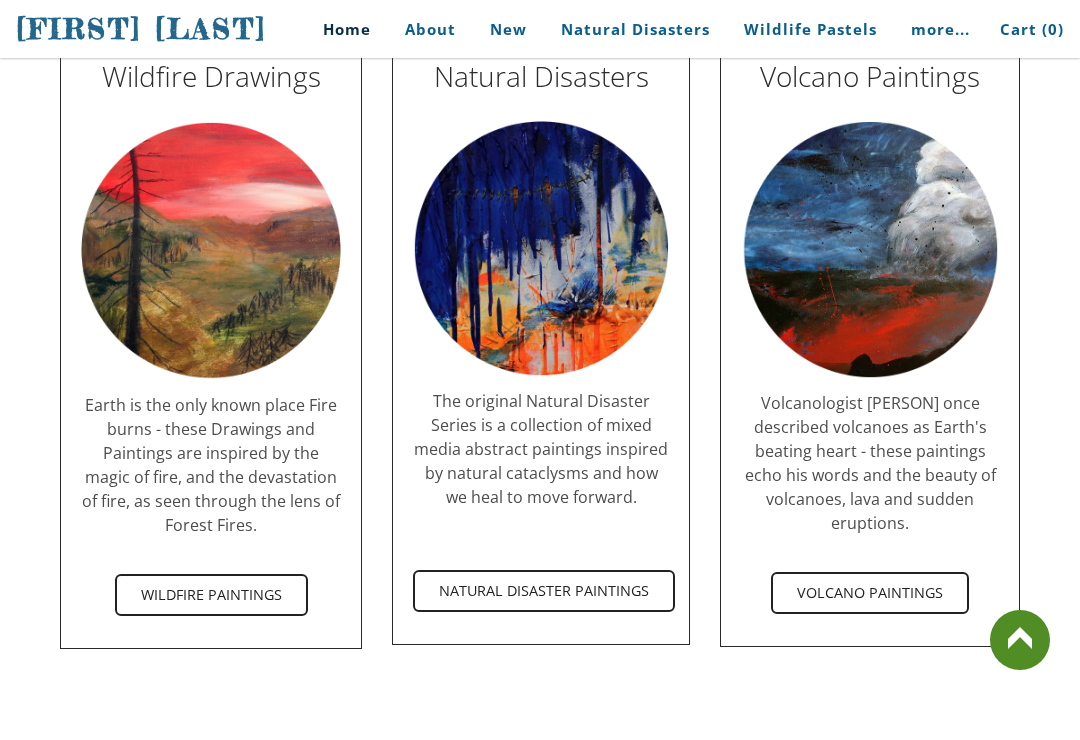 click on "Volcano Paintings" at bounding box center (870, 593) 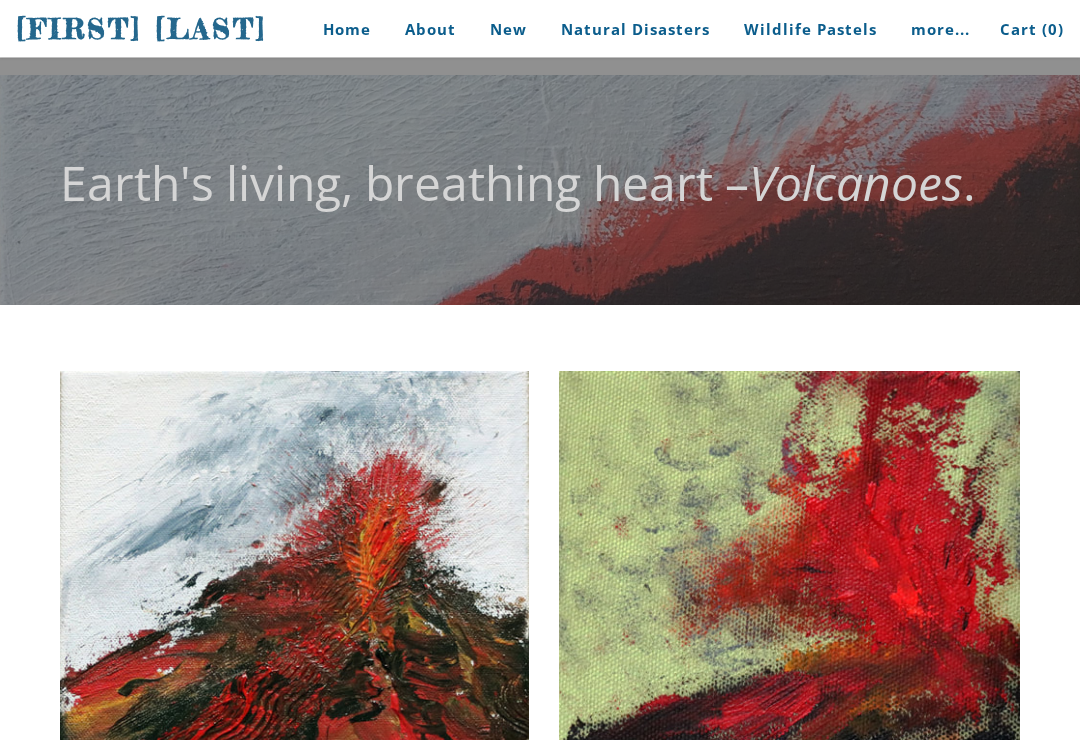 scroll, scrollTop: 0, scrollLeft: 0, axis: both 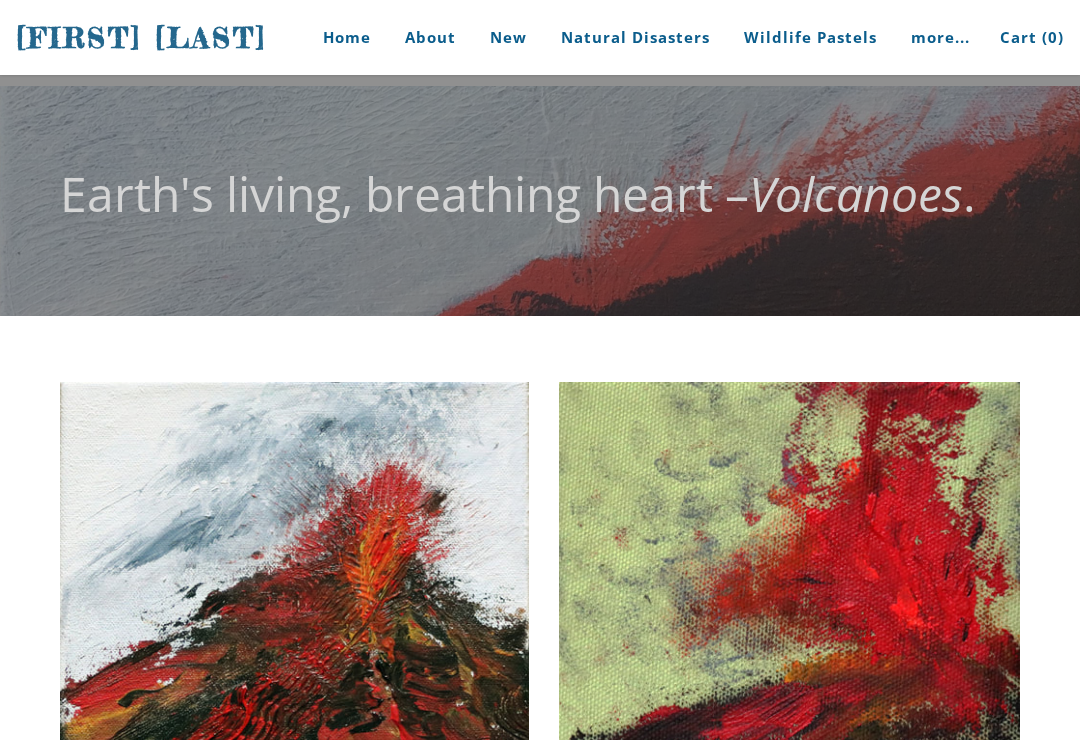 click on "Home" at bounding box center (339, 37) 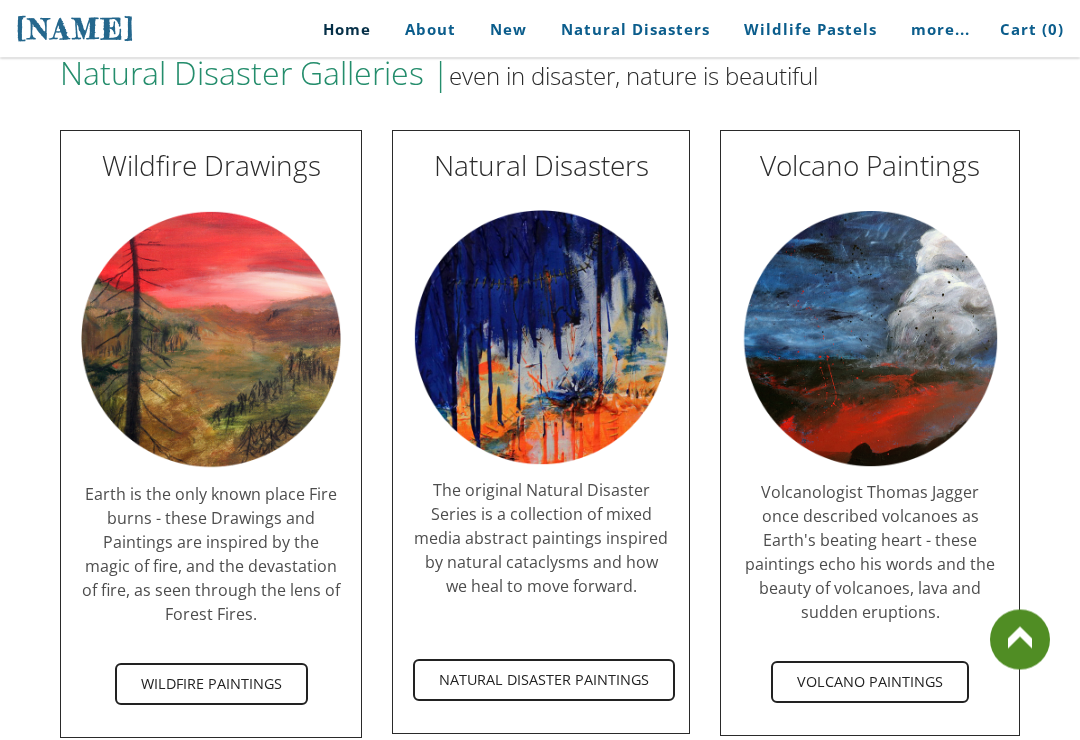 scroll, scrollTop: 3550, scrollLeft: 0, axis: vertical 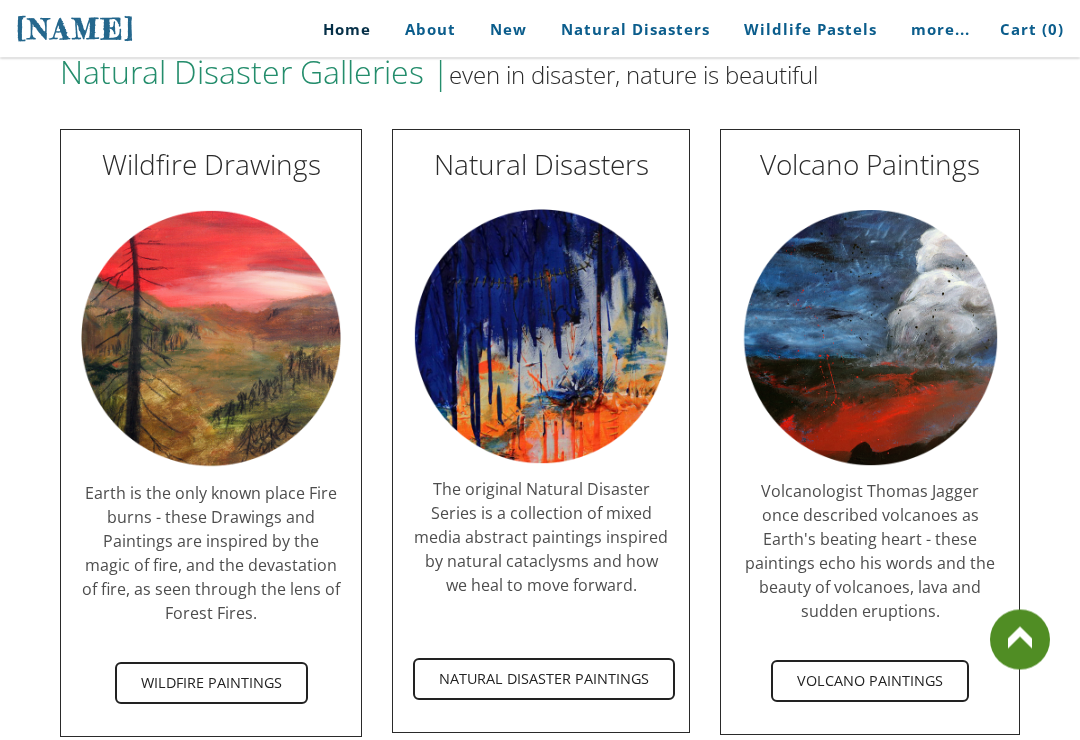 click on "Wildfire Drawings
Earth is the only known place Fire burns - these Drawings and Paintings are inspired by the magic of fire, and the devastation of fire, as seen through the lens of Forest Fires.  ​
Wildfire Paintings" at bounding box center [211, 434] 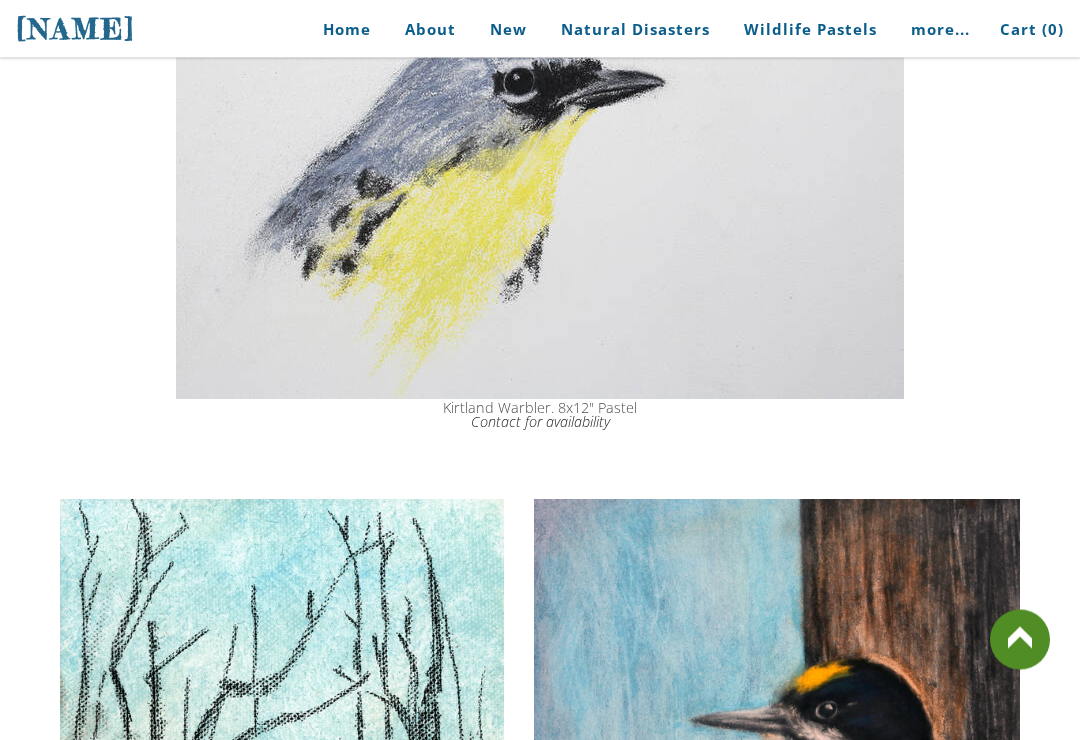 scroll, scrollTop: 4410, scrollLeft: 0, axis: vertical 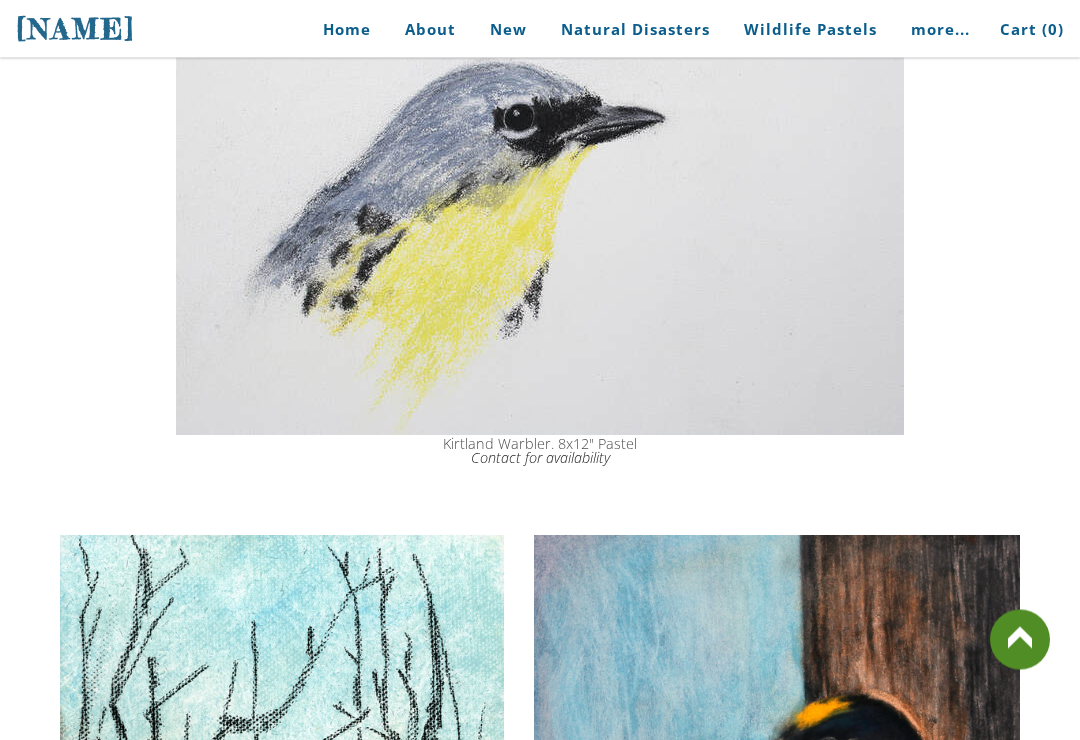 click on "Home" at bounding box center (339, 29) 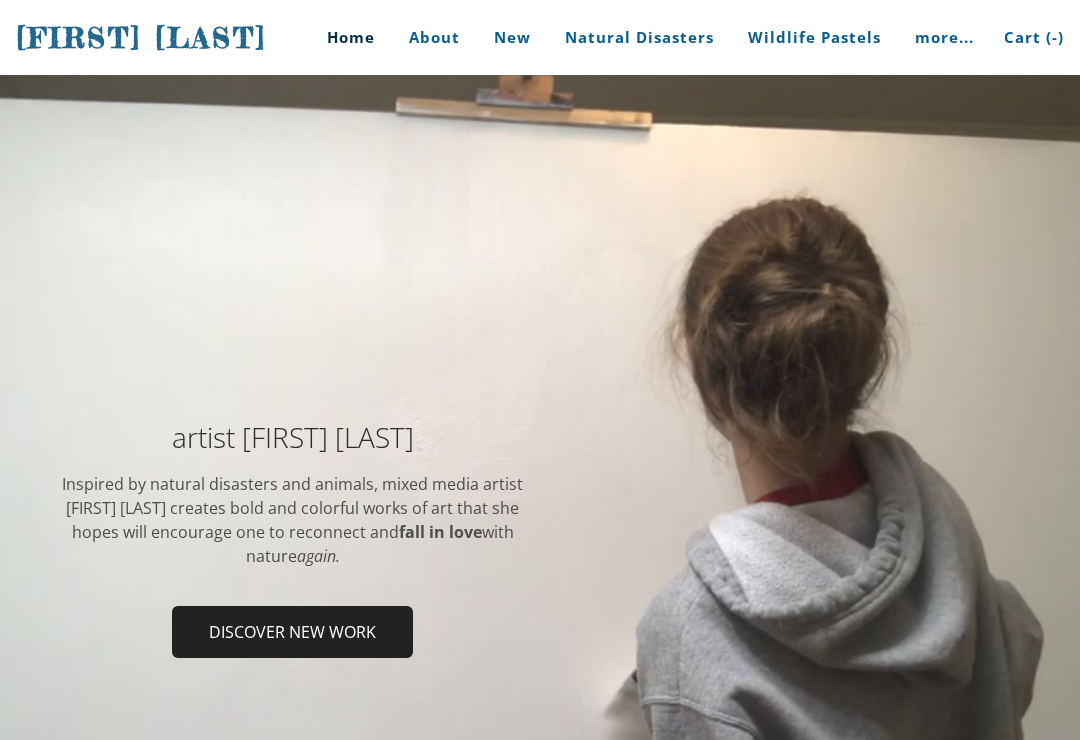 scroll, scrollTop: 0, scrollLeft: 0, axis: both 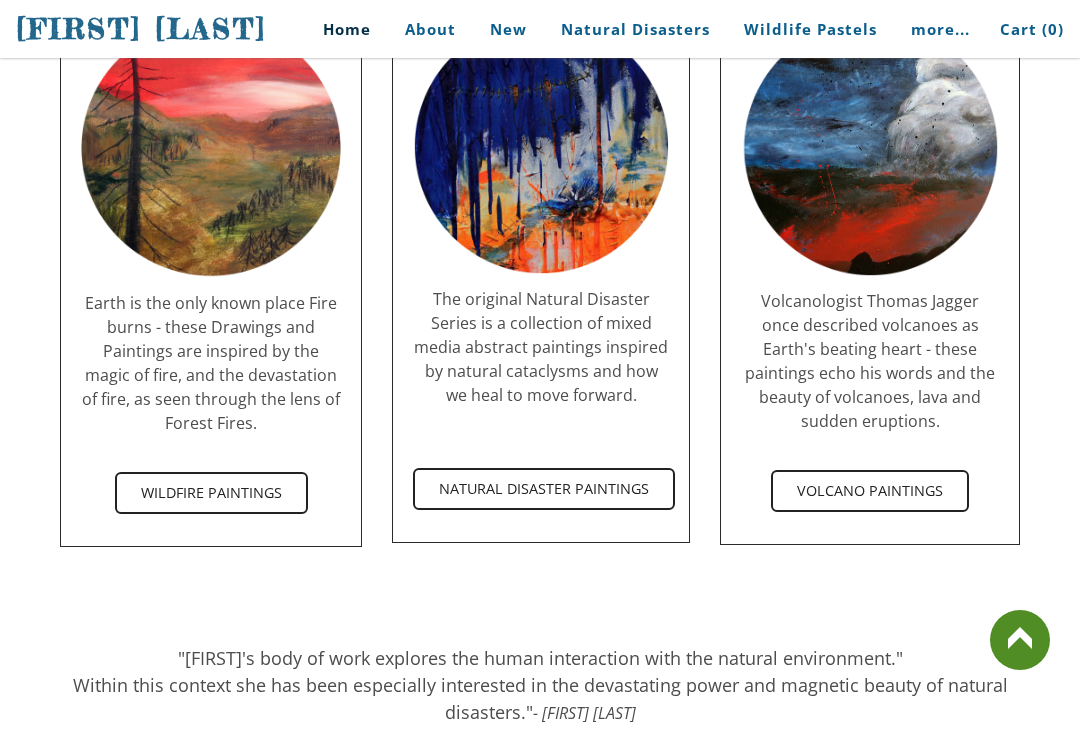 click on "Volcano Paintings" at bounding box center (870, 491) 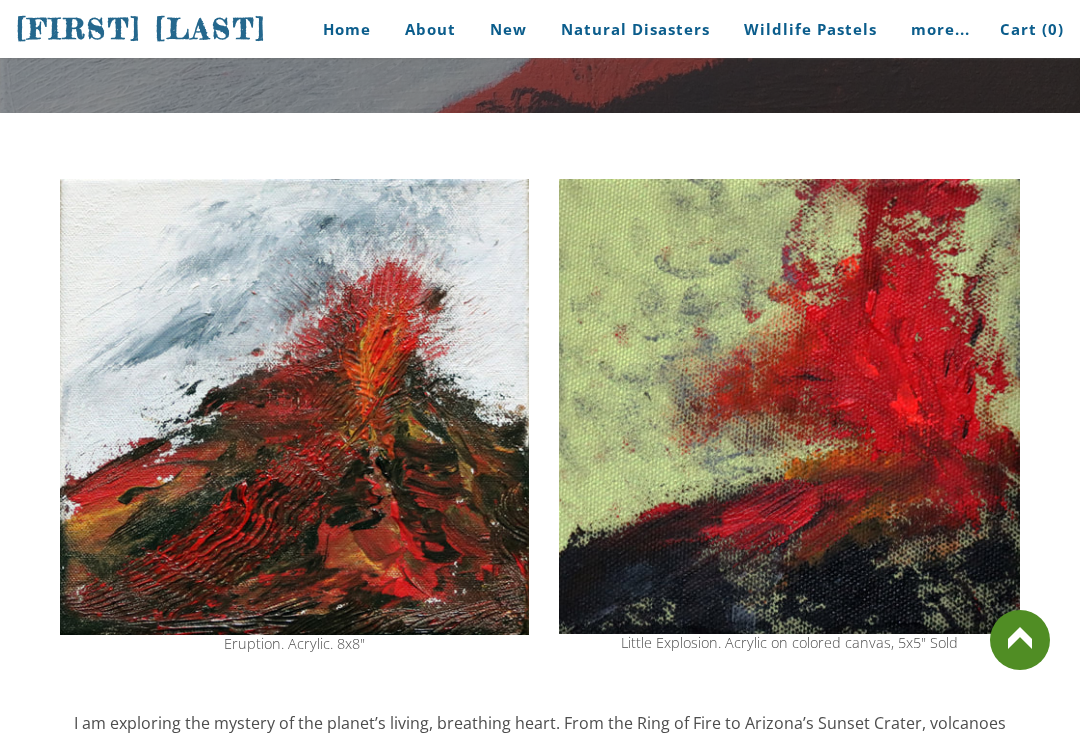 scroll, scrollTop: 0, scrollLeft: 0, axis: both 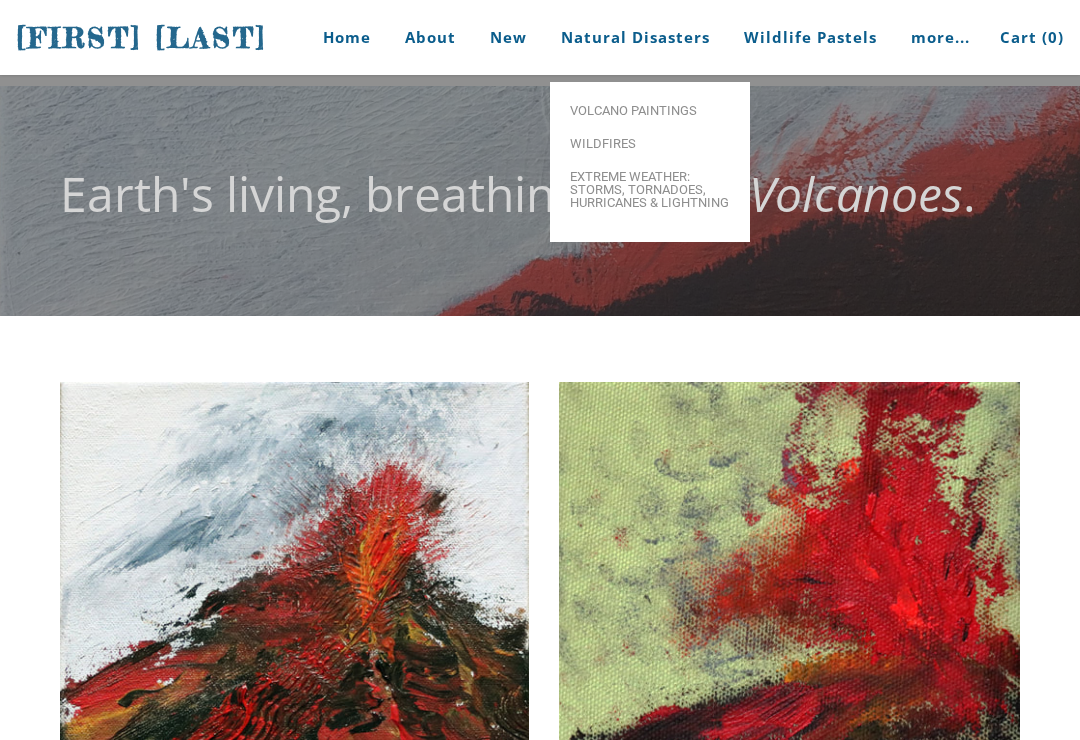 click on "Natural Disasters" at bounding box center (635, 37) 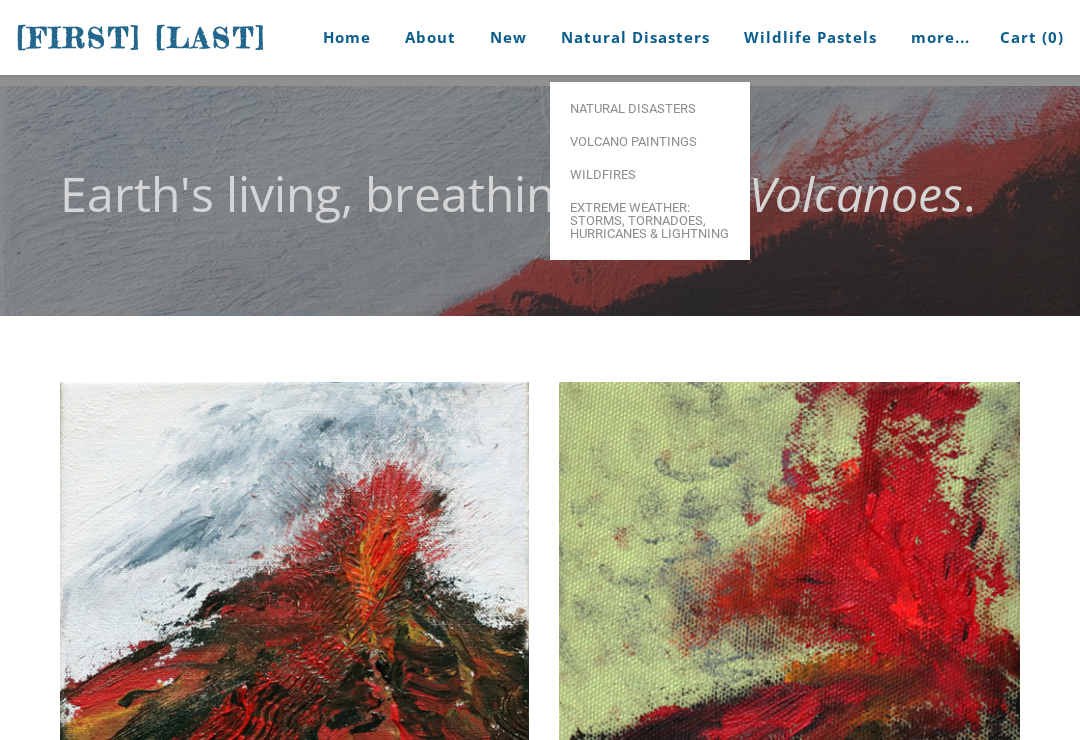 click on "Natural Disasters" at bounding box center (650, 108) 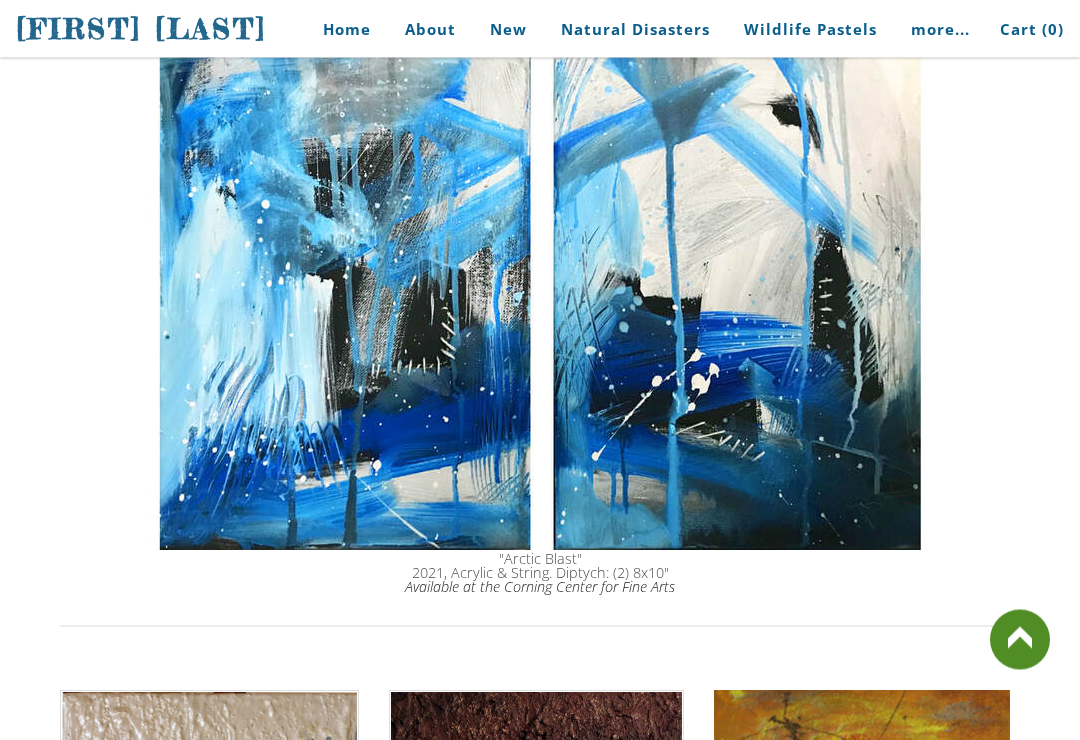 scroll, scrollTop: 1790, scrollLeft: 0, axis: vertical 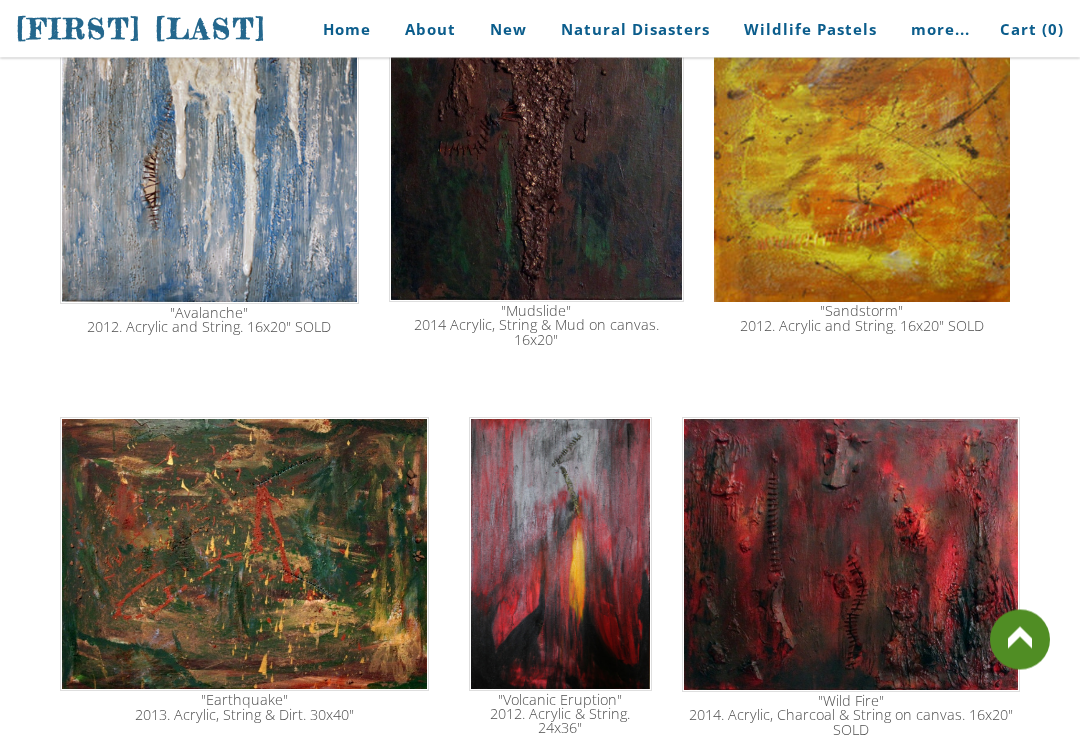 click at bounding box center [862, 115] 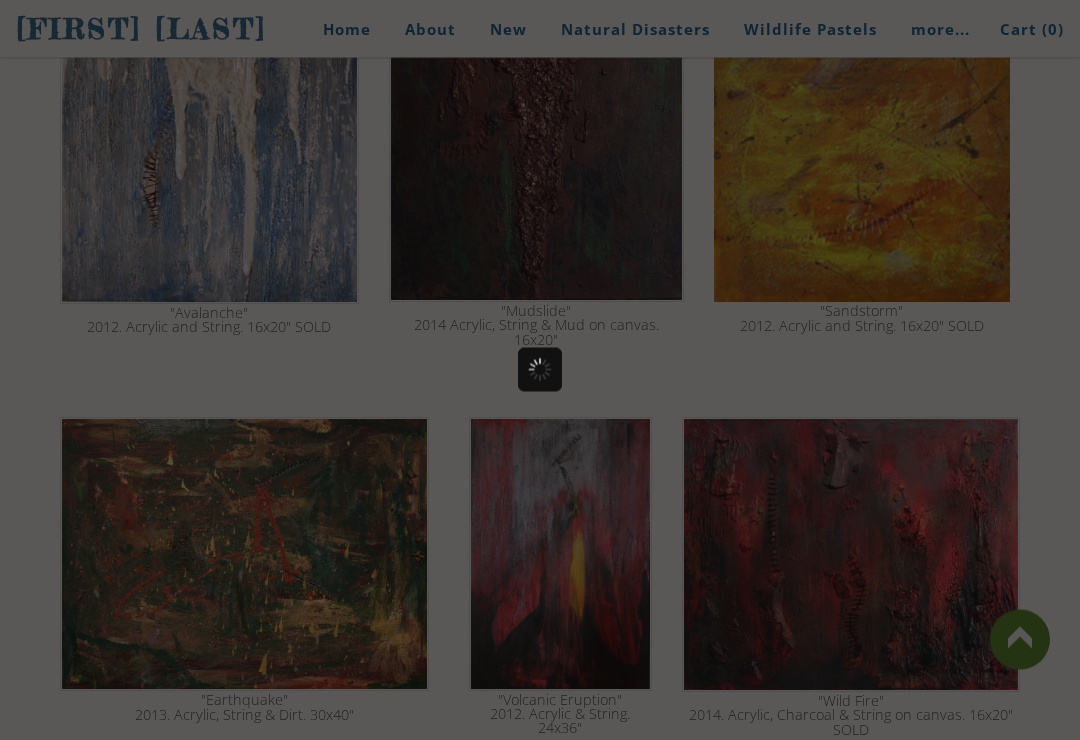 scroll, scrollTop: 2522, scrollLeft: 0, axis: vertical 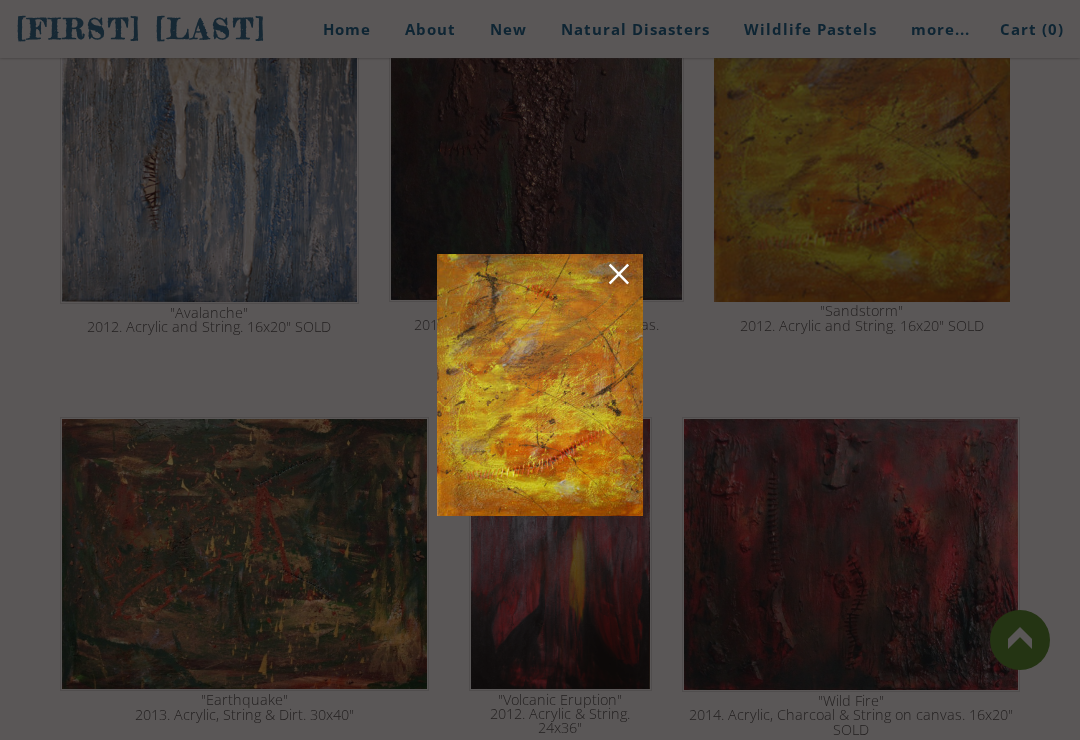 click at bounding box center (619, 277) 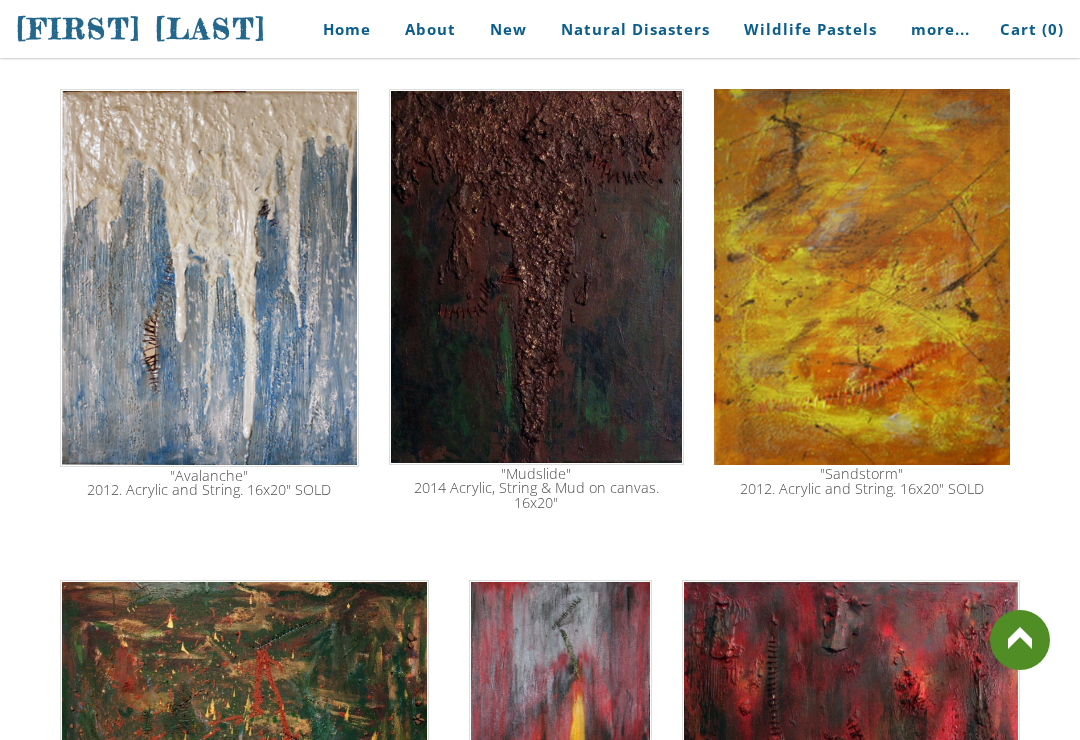 scroll, scrollTop: 2314, scrollLeft: 0, axis: vertical 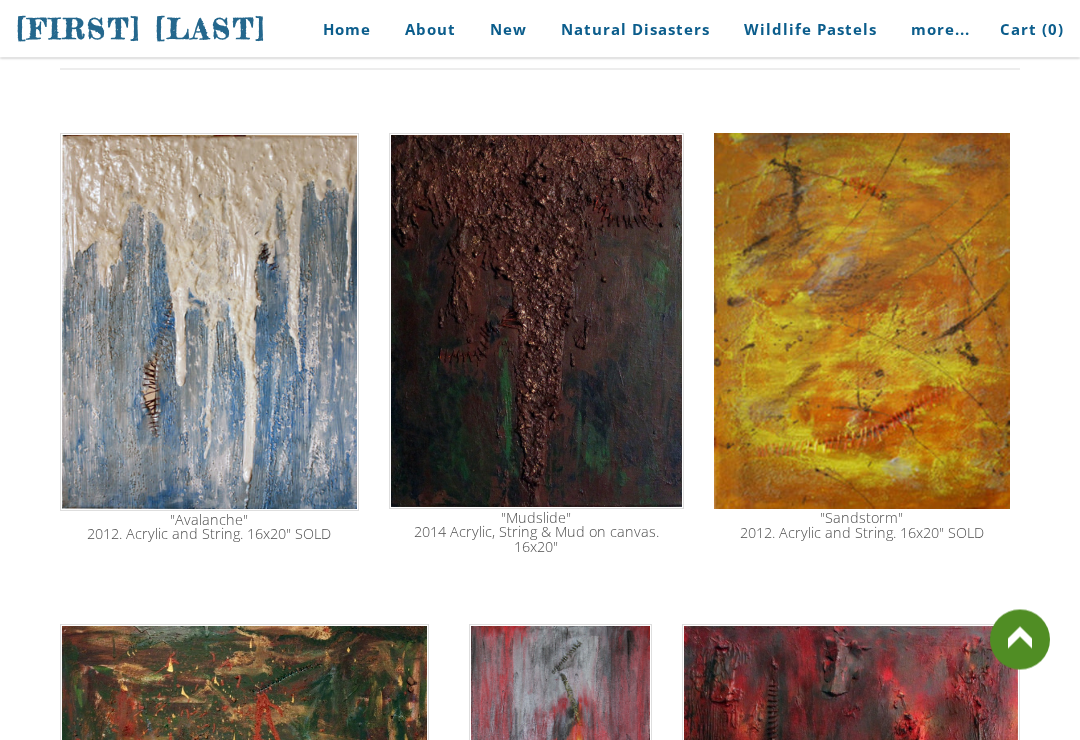 click on "Home" at bounding box center [339, 29] 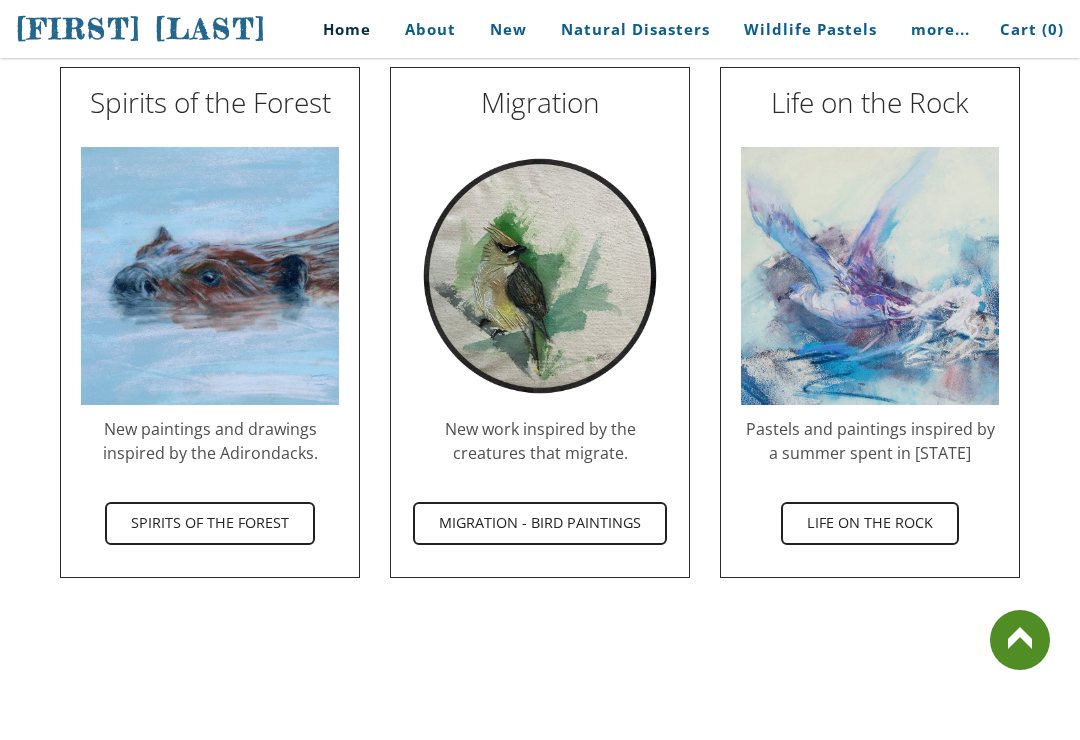 scroll, scrollTop: 2306, scrollLeft: 0, axis: vertical 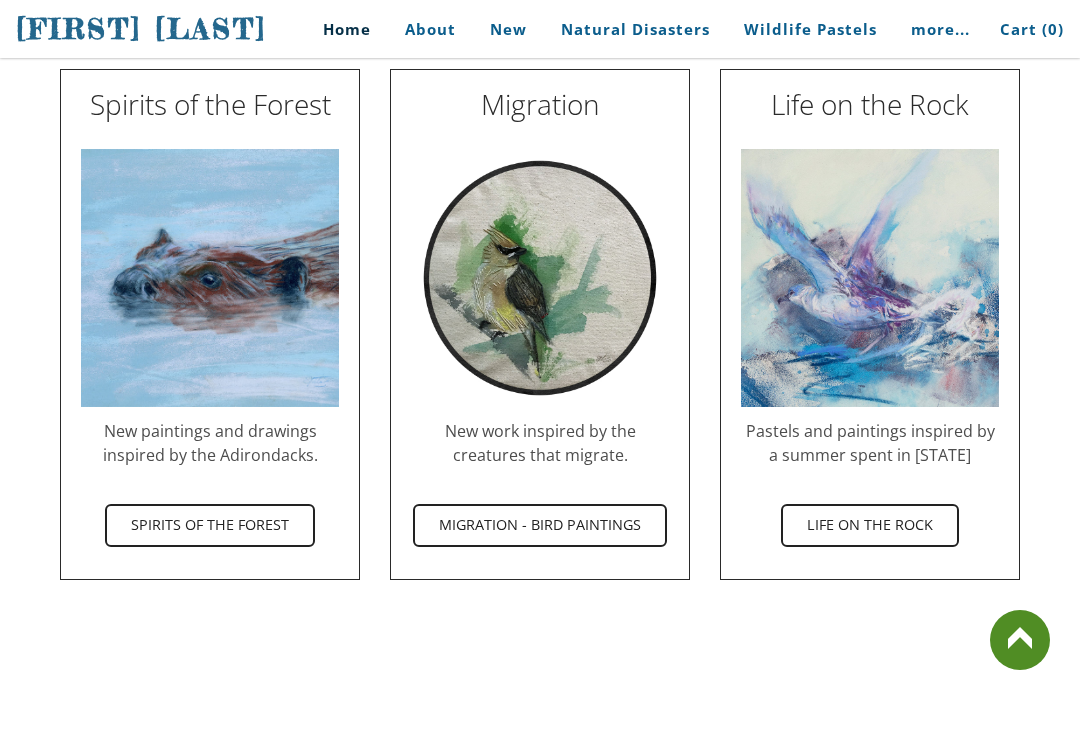 click on "Spirits of the Forest" at bounding box center (210, 525) 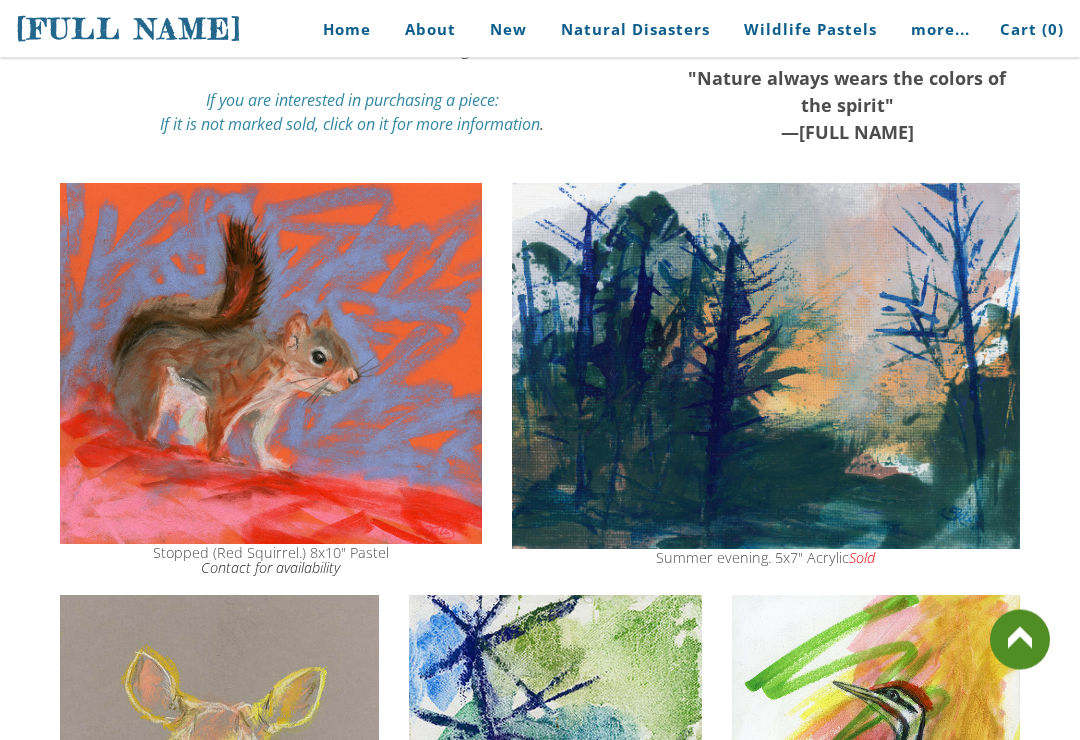 scroll, scrollTop: 1151, scrollLeft: 0, axis: vertical 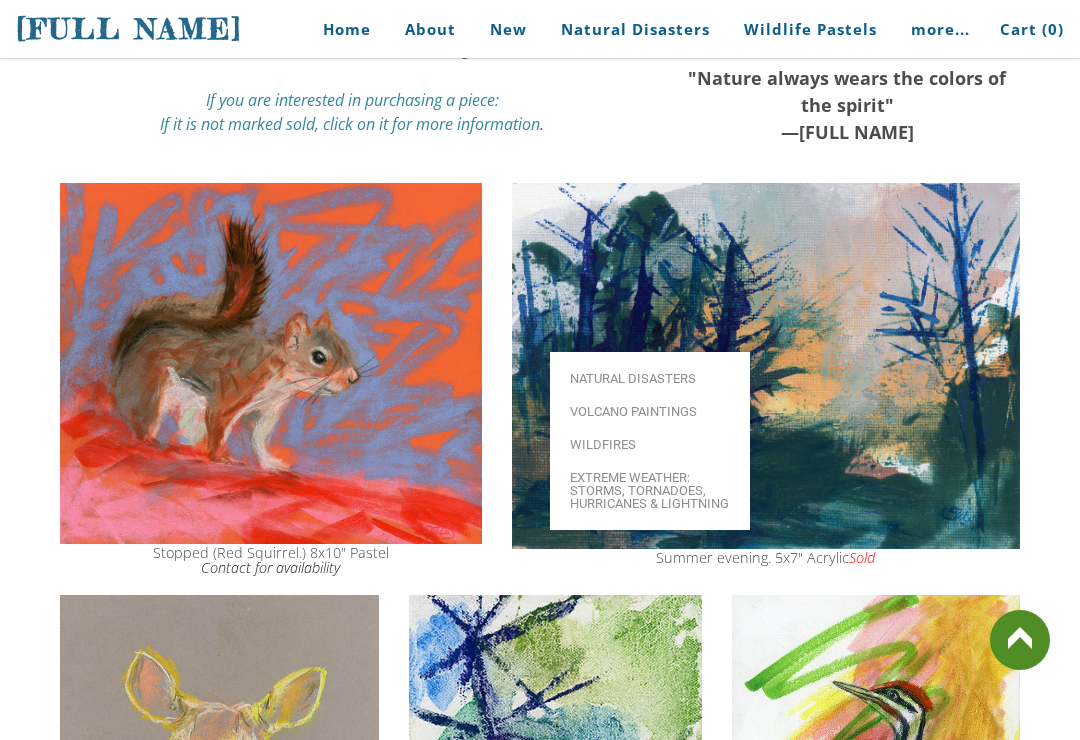 click on "Natural Disasters" at bounding box center [650, 378] 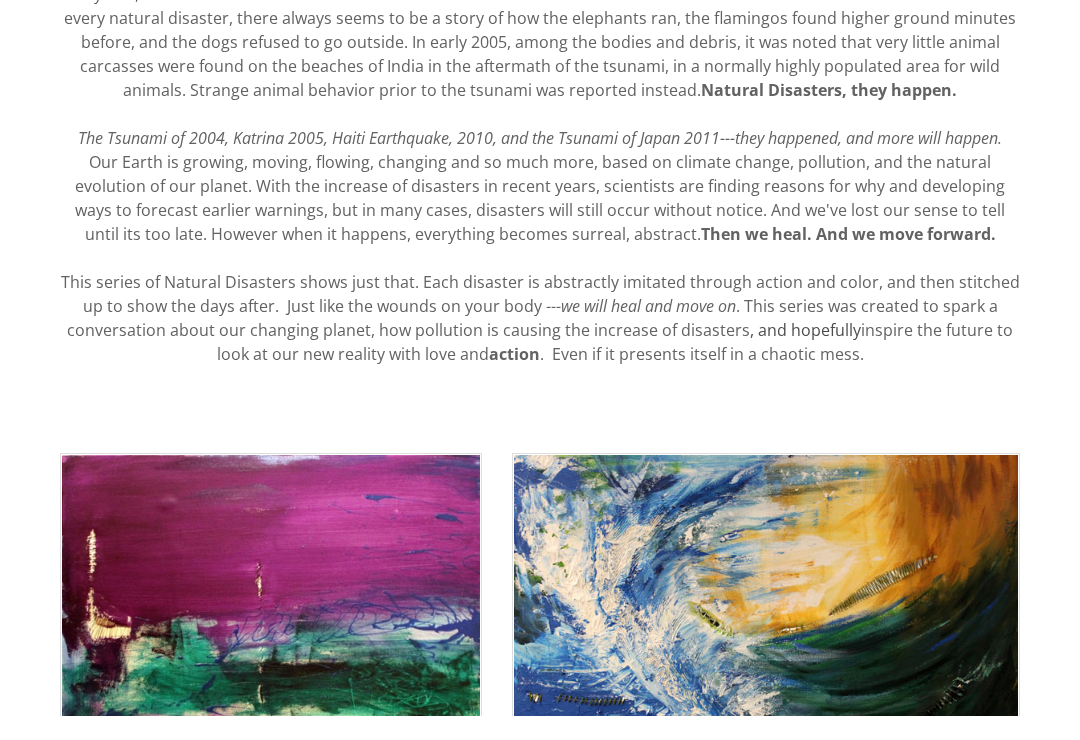 scroll, scrollTop: 0, scrollLeft: 0, axis: both 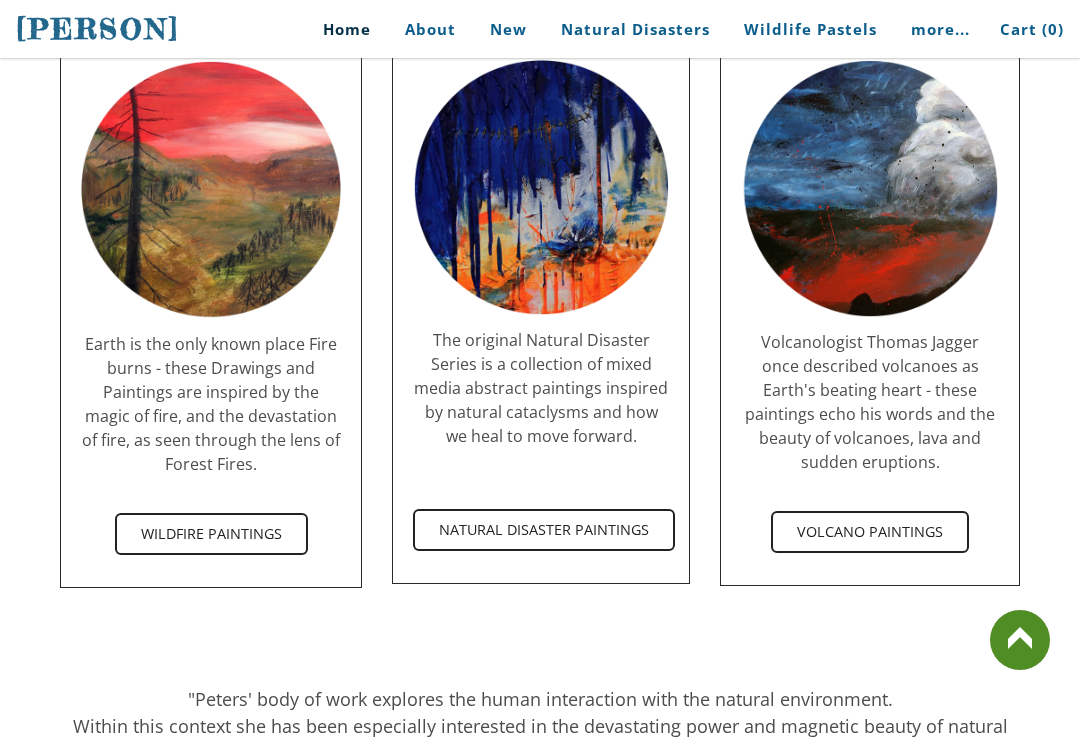 click on "Natural Disaster Paintings" at bounding box center [544, 530] 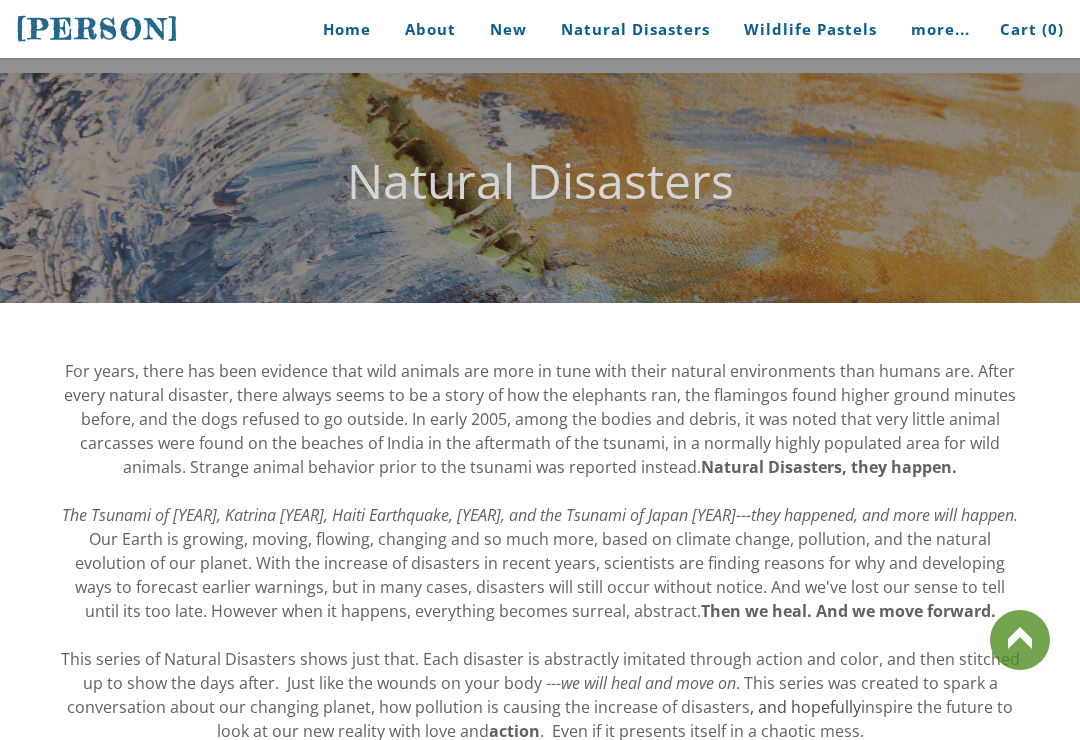 scroll, scrollTop: 0, scrollLeft: 0, axis: both 